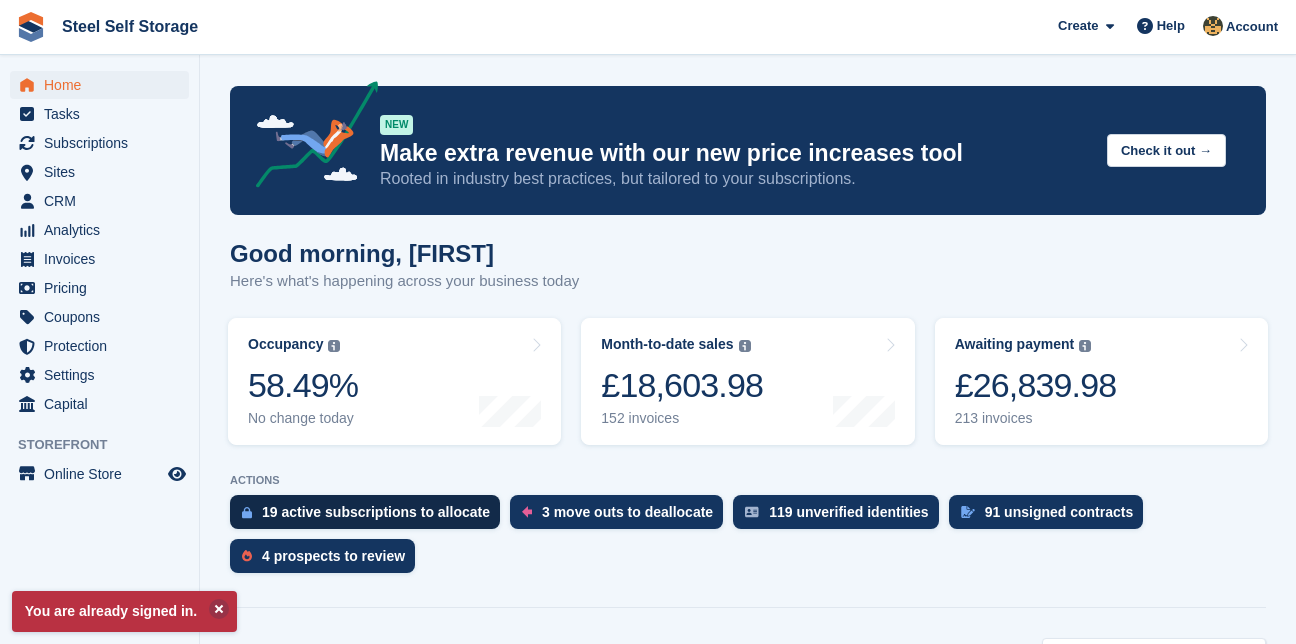scroll, scrollTop: 0, scrollLeft: 0, axis: both 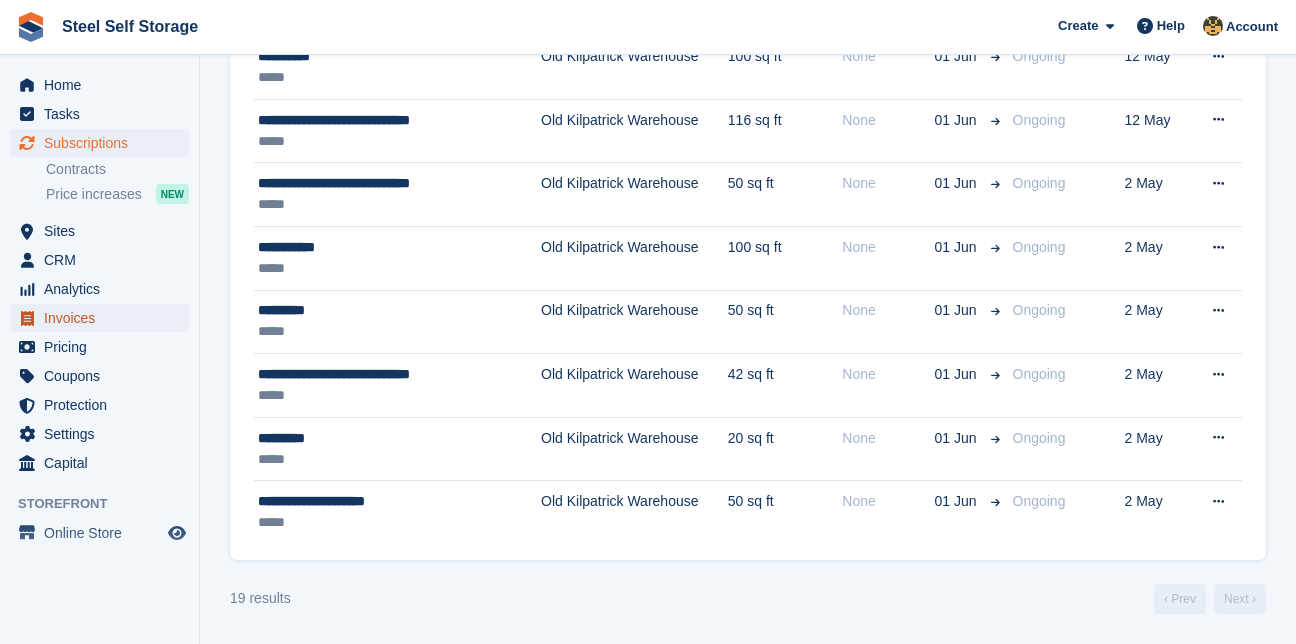 click on "Invoices" at bounding box center (104, 318) 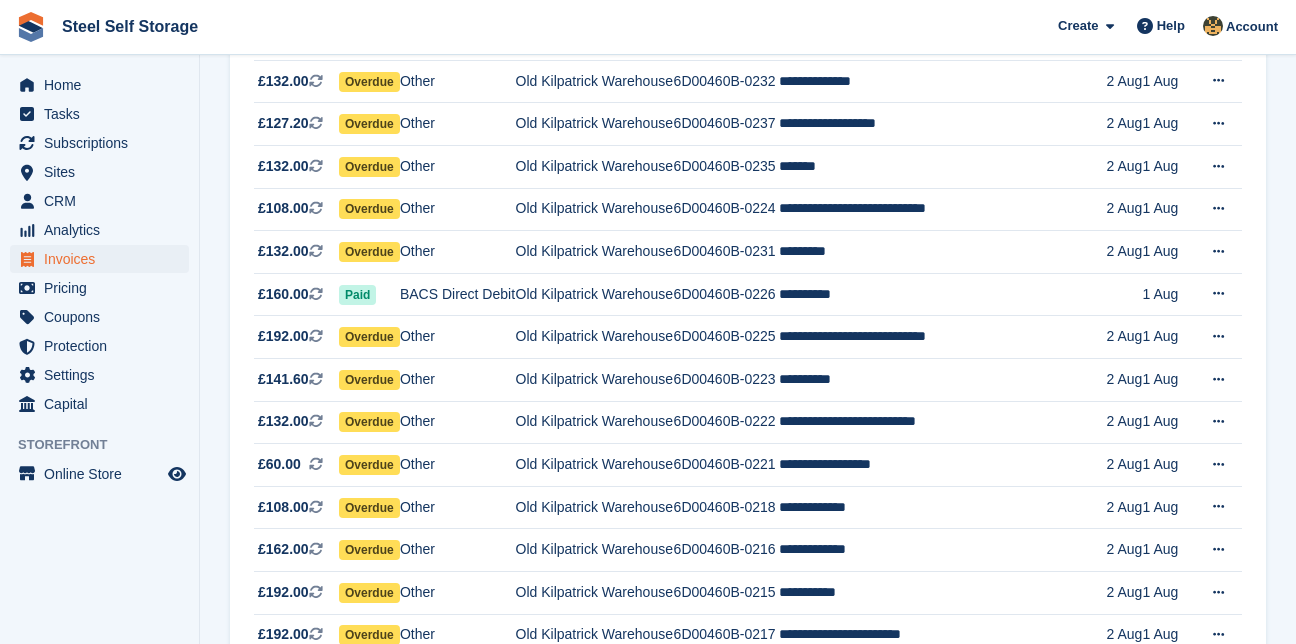 scroll, scrollTop: 0, scrollLeft: 0, axis: both 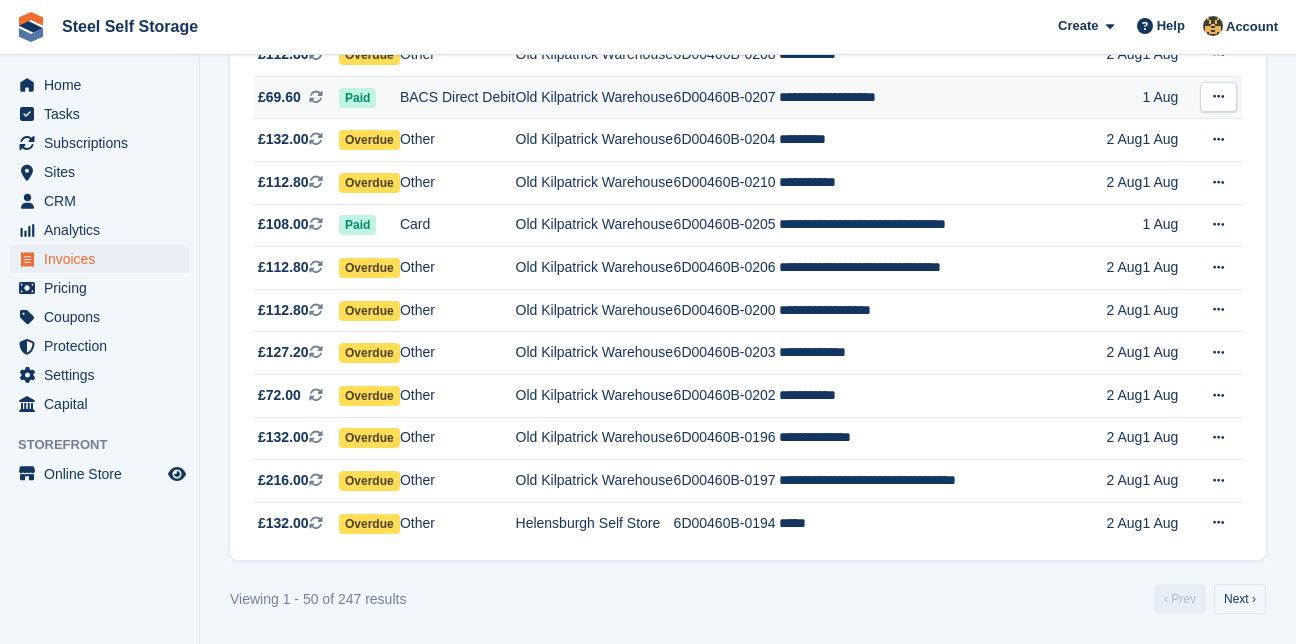 click on "Old Kilpatrick Warehouse" at bounding box center [595, 97] 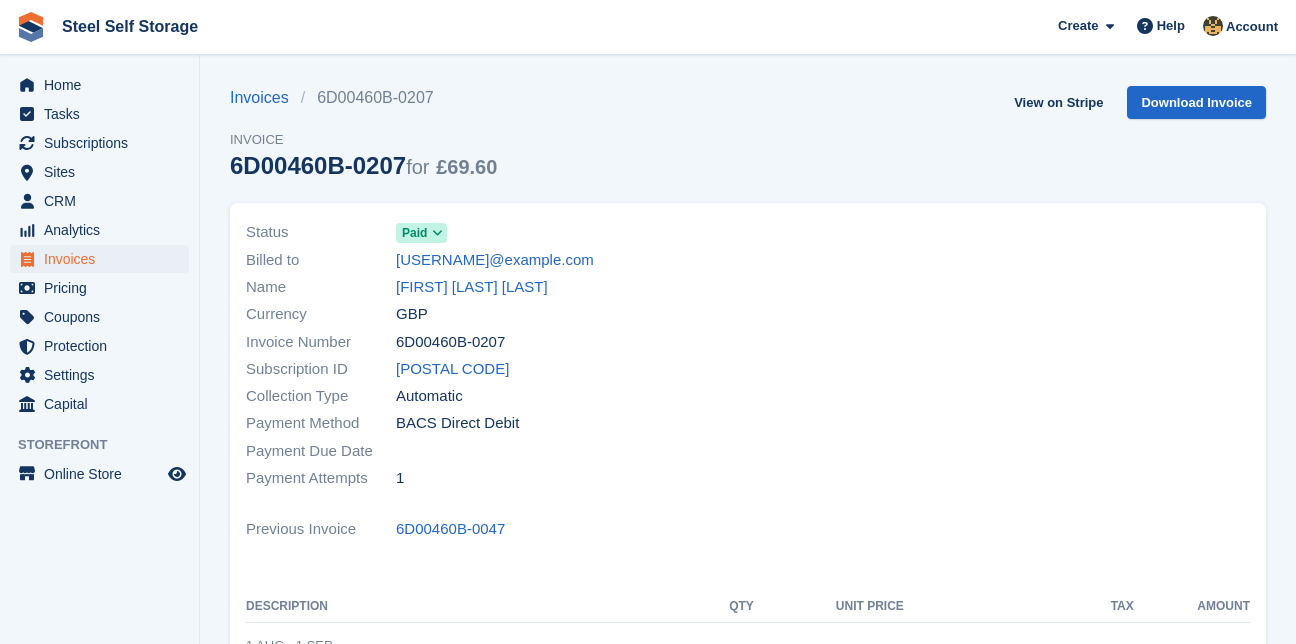 scroll, scrollTop: 0, scrollLeft: 0, axis: both 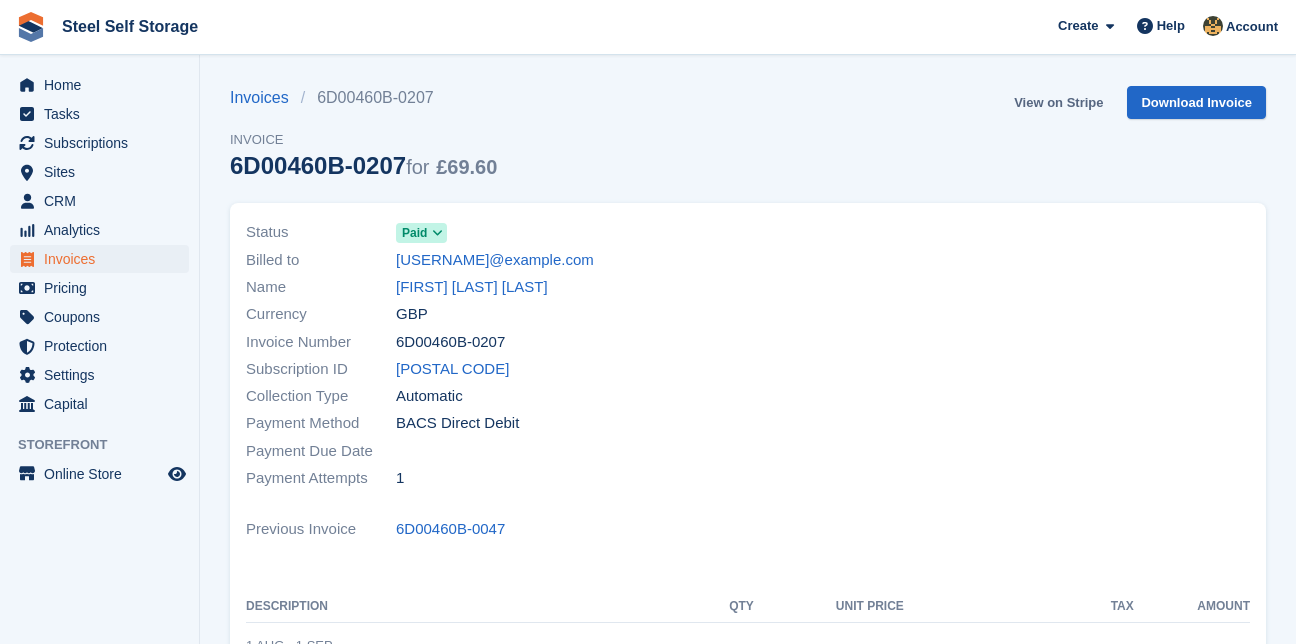 click on "View on Stripe" at bounding box center [1058, 102] 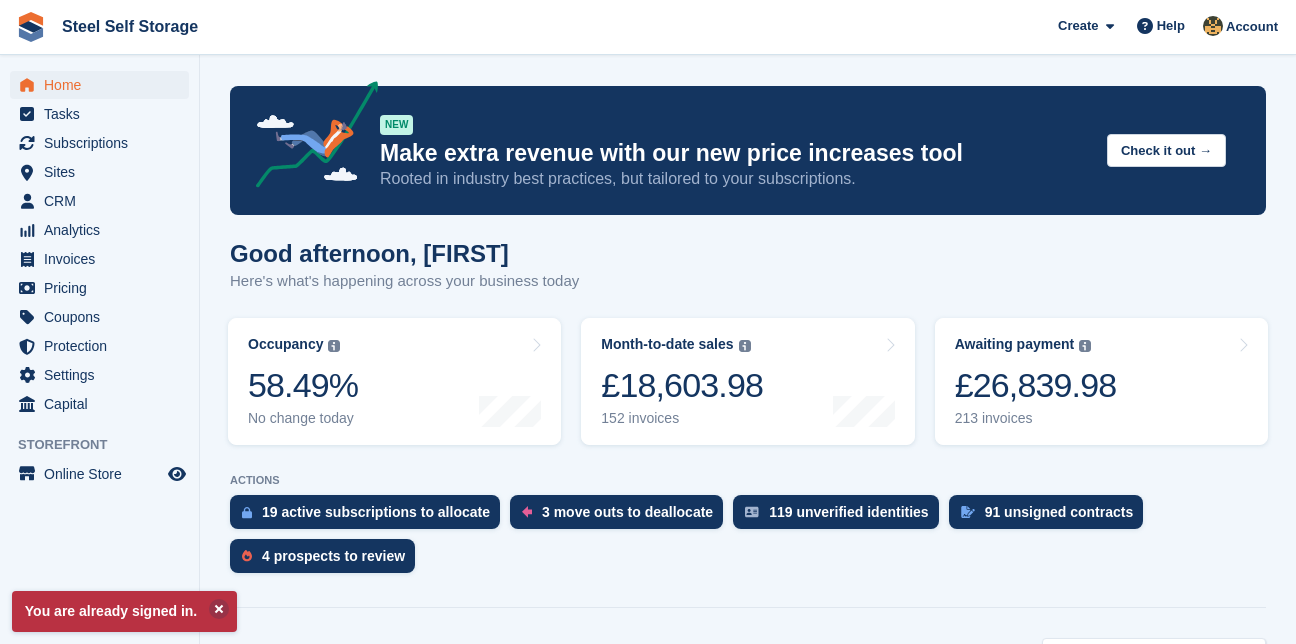 scroll, scrollTop: 0, scrollLeft: 0, axis: both 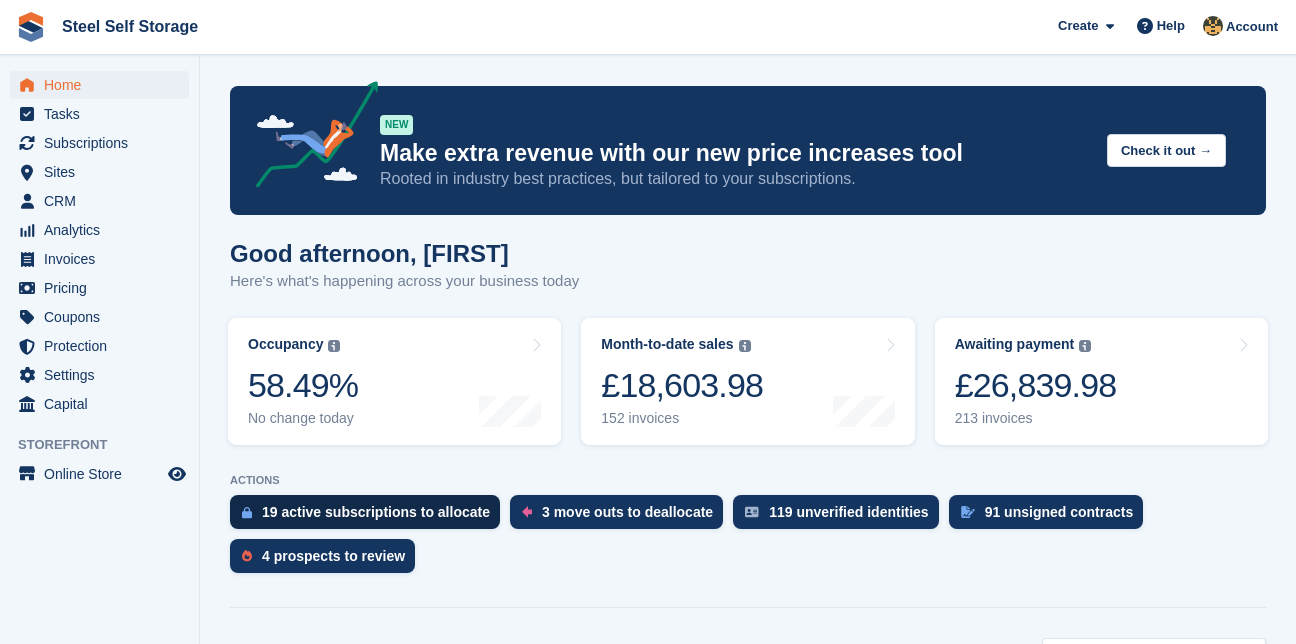 click on "19
active subscriptions to allocate" at bounding box center (376, 512) 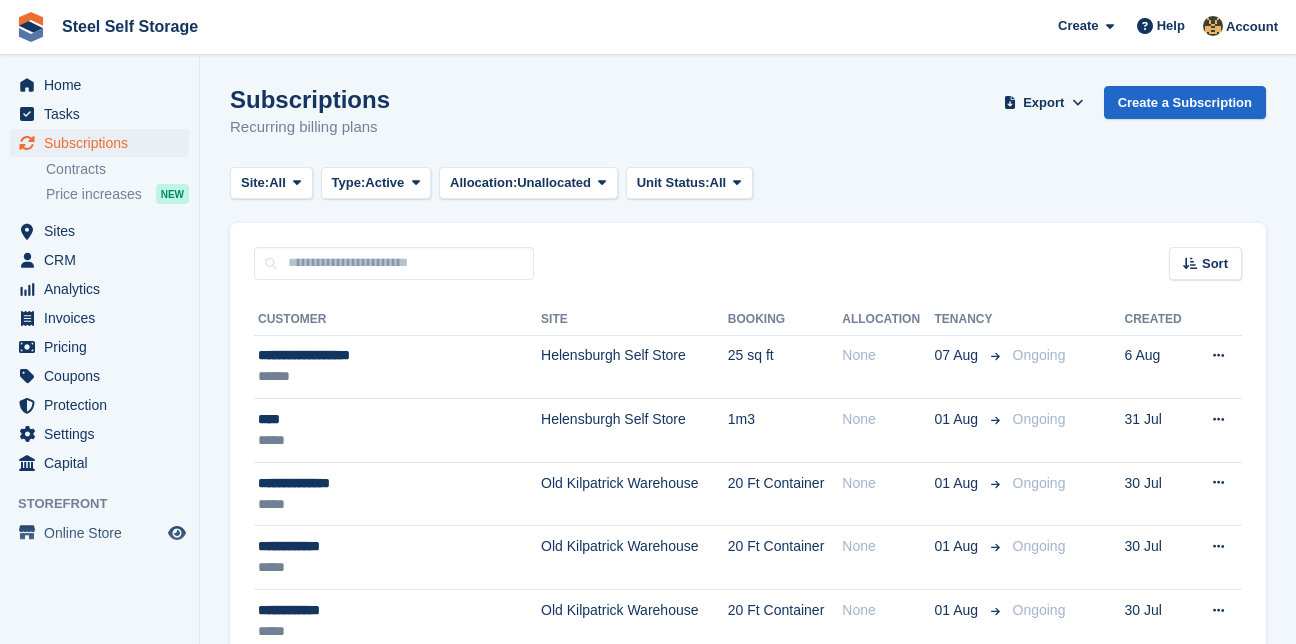 scroll, scrollTop: 0, scrollLeft: 0, axis: both 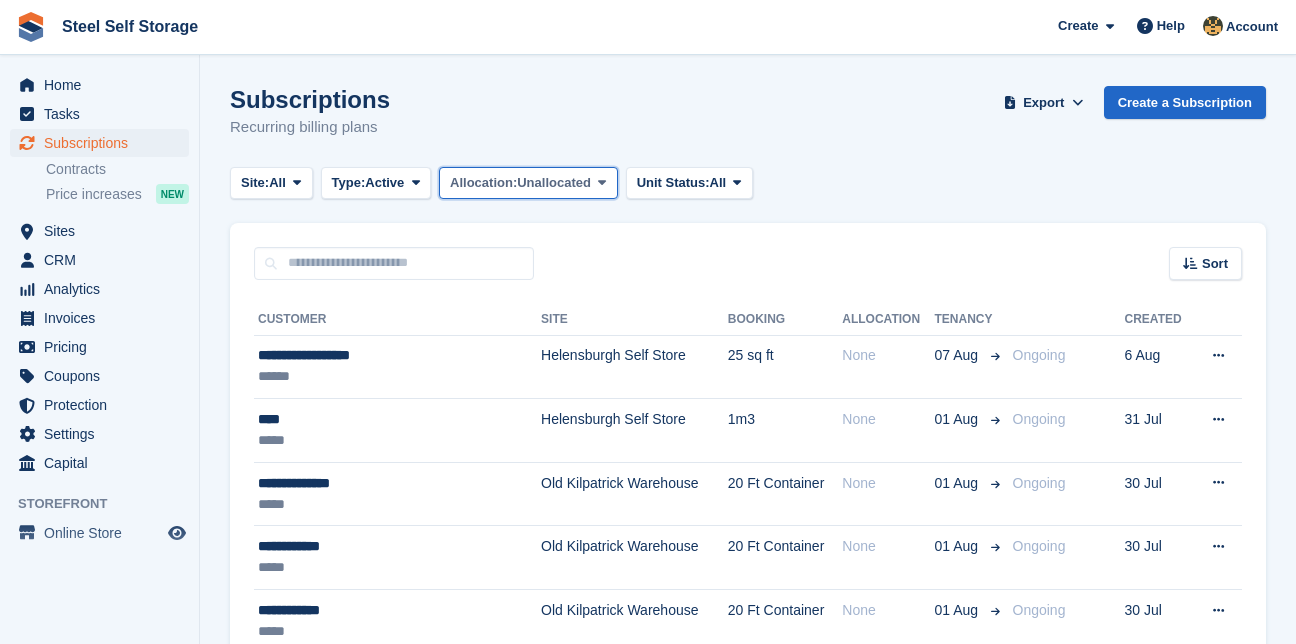 click on "Unallocated" at bounding box center [554, 183] 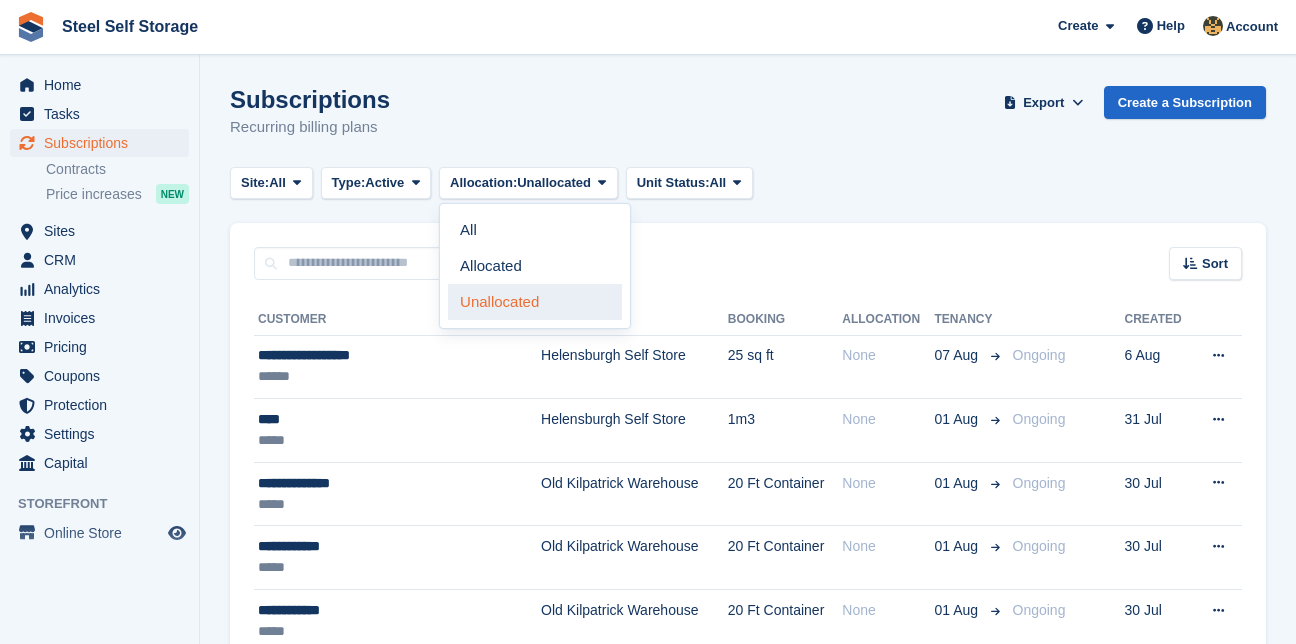 click on "Unallocated" at bounding box center [535, 302] 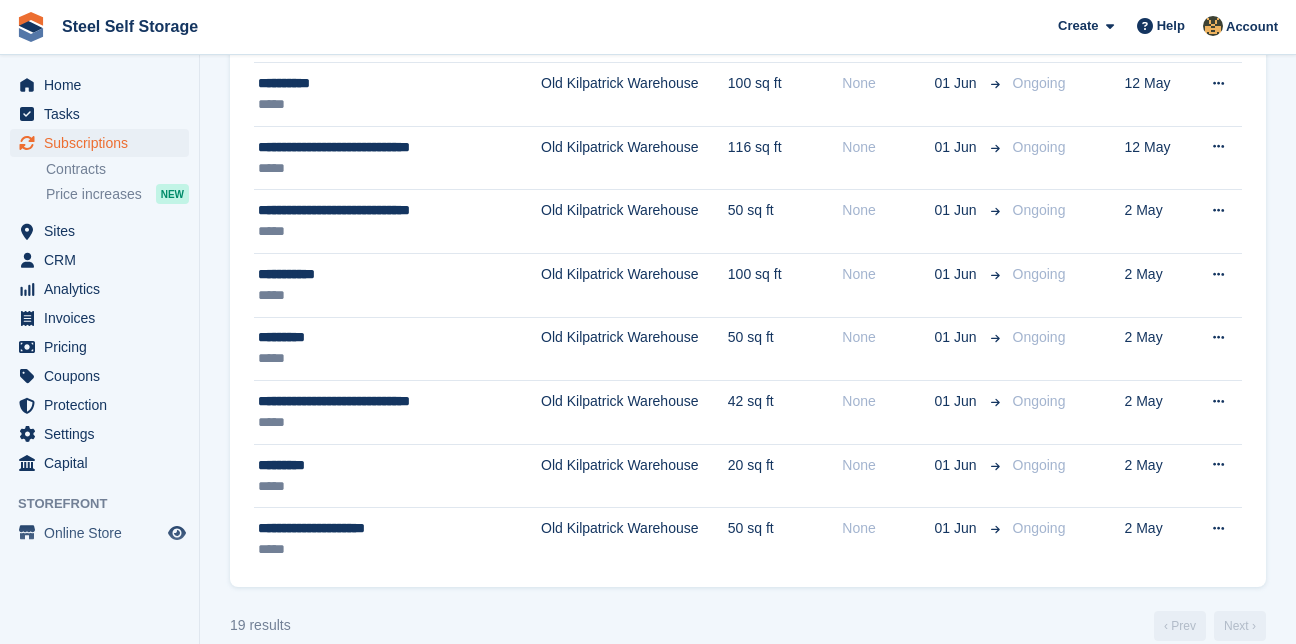 scroll, scrollTop: 999, scrollLeft: 0, axis: vertical 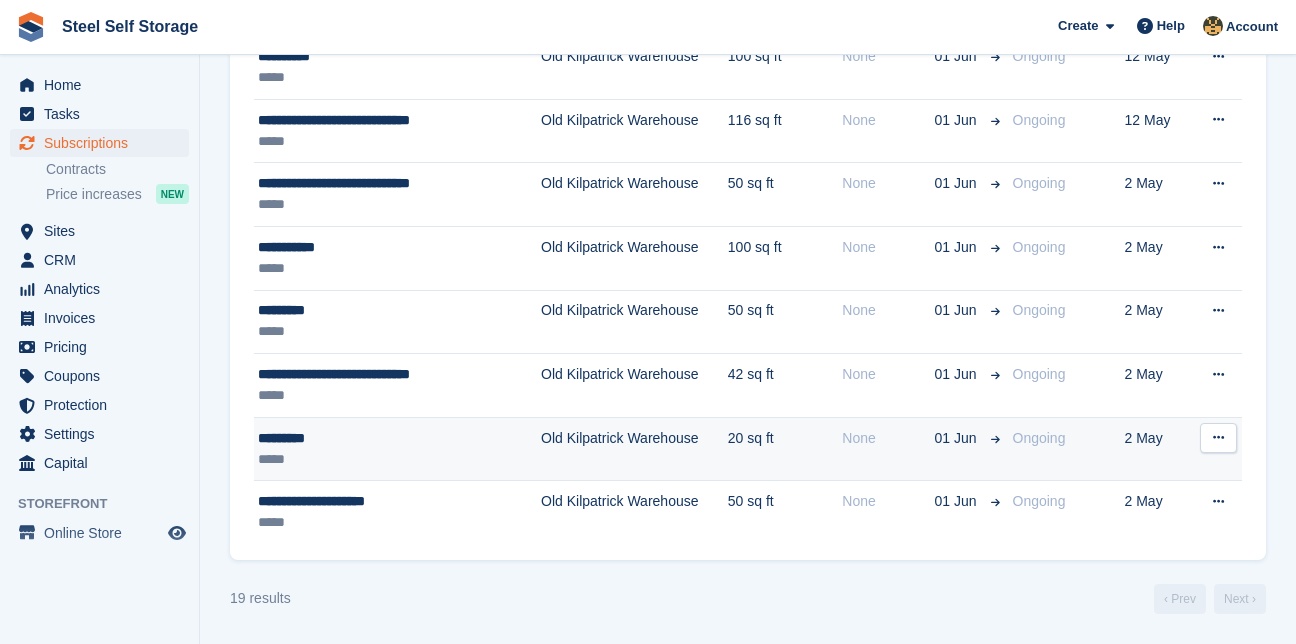 click on "Old Kilpatrick Warehouse" at bounding box center [634, 449] 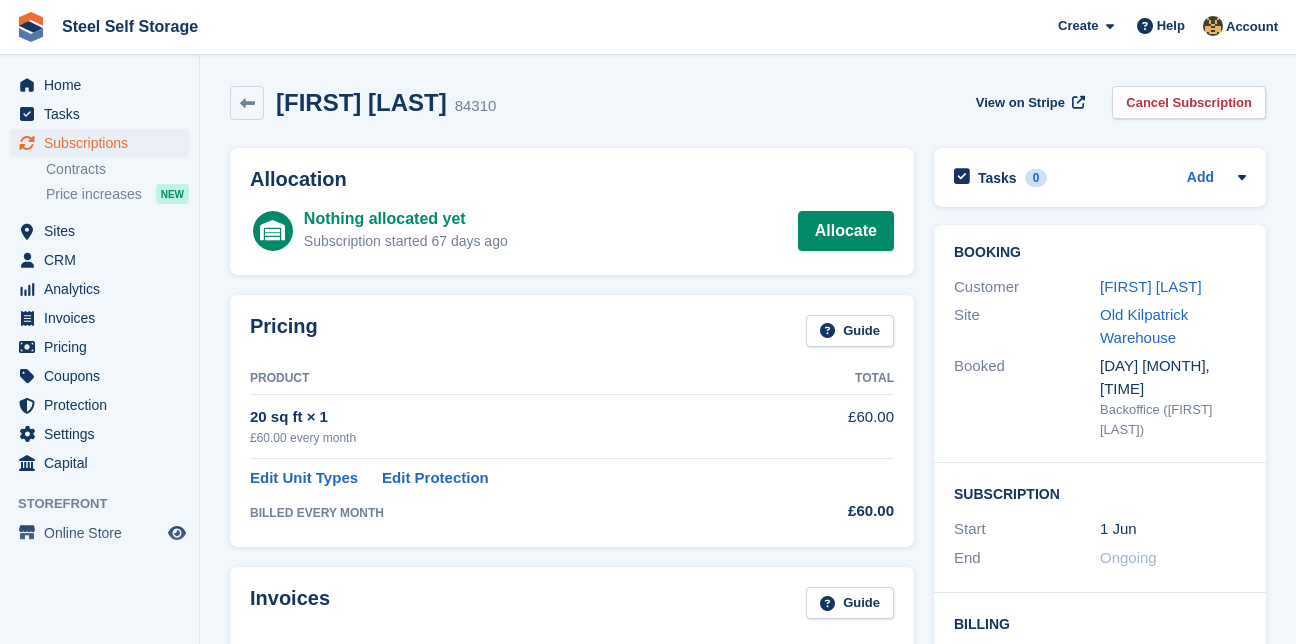 scroll, scrollTop: 0, scrollLeft: 0, axis: both 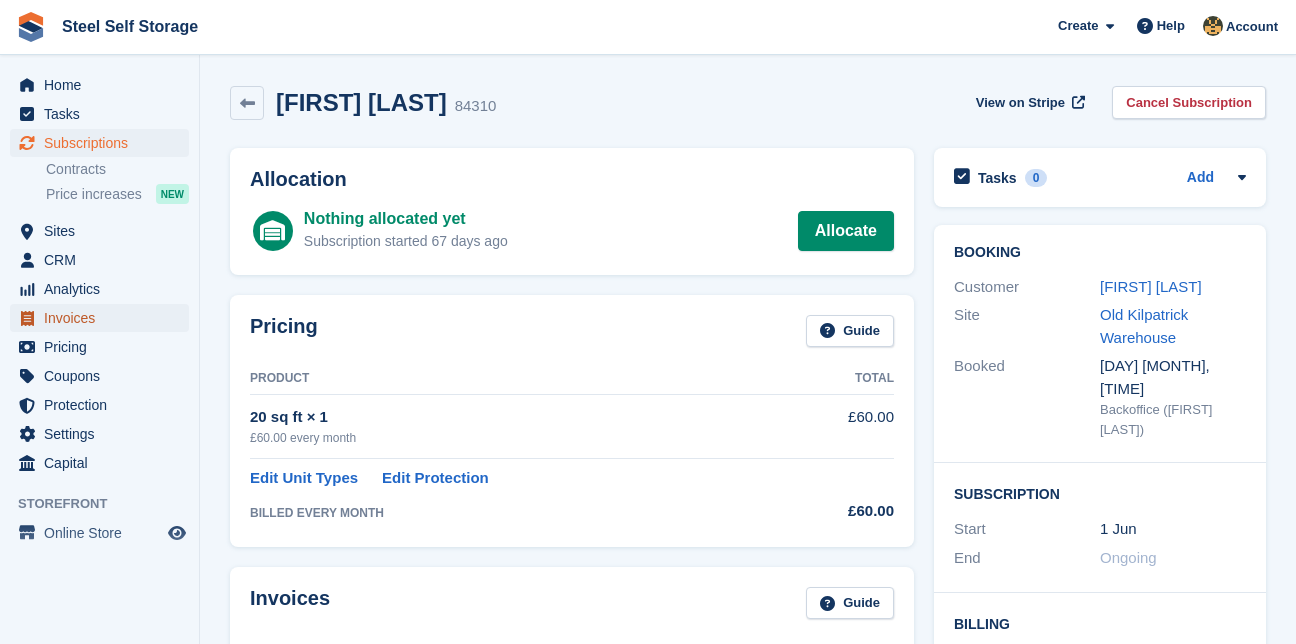 click on "Invoices" at bounding box center (104, 318) 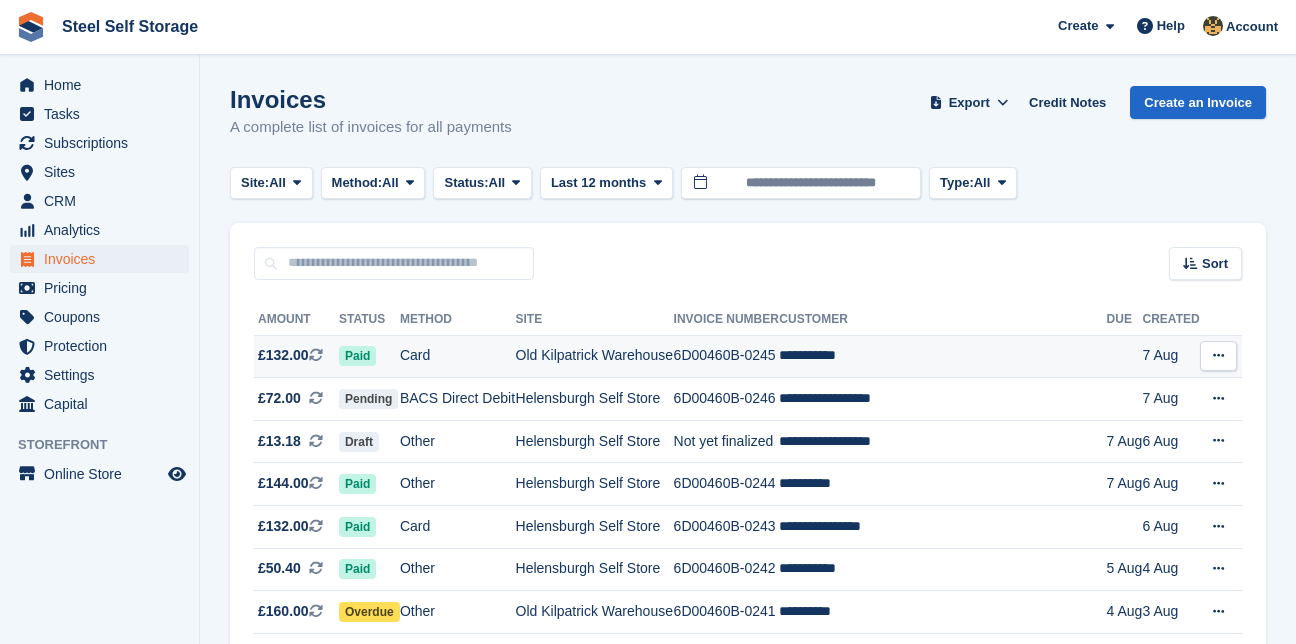 click on "Paid" at bounding box center (357, 356) 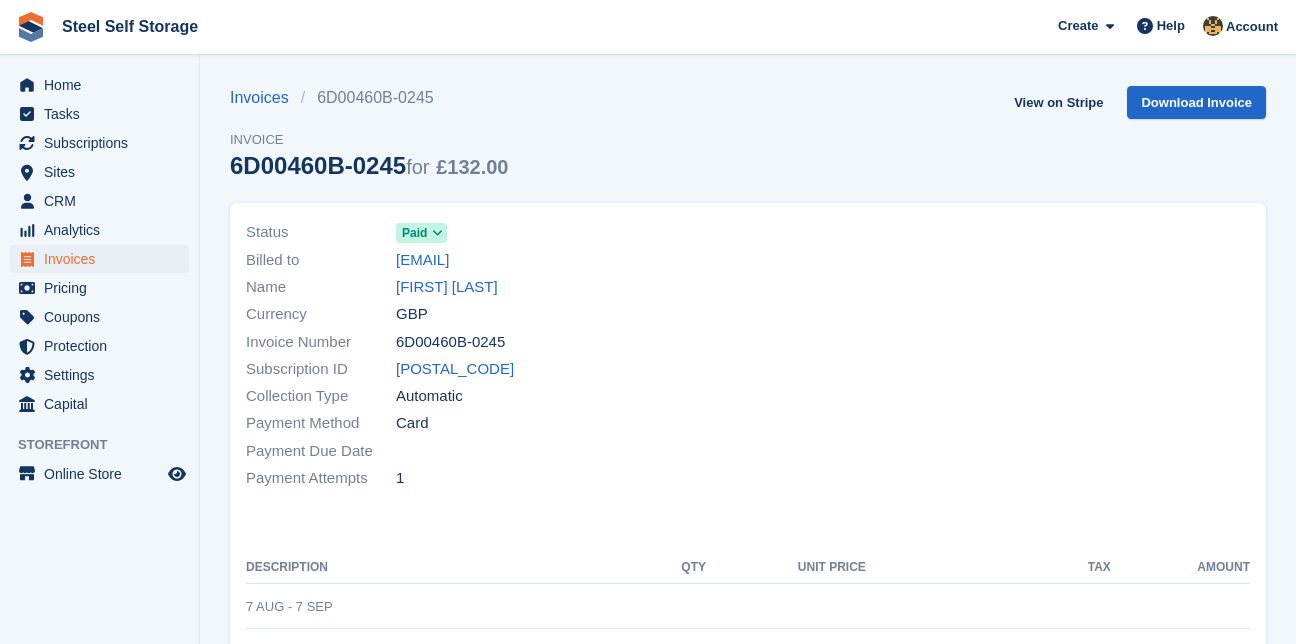scroll, scrollTop: 0, scrollLeft: 0, axis: both 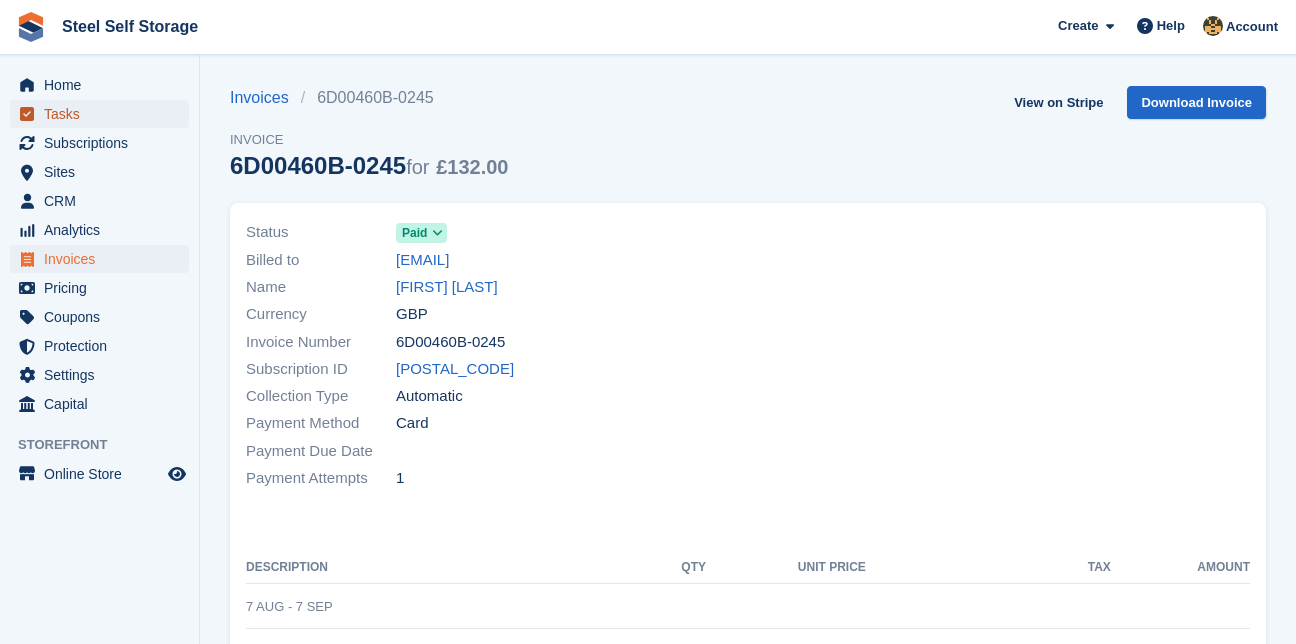 click on "Tasks" at bounding box center [104, 114] 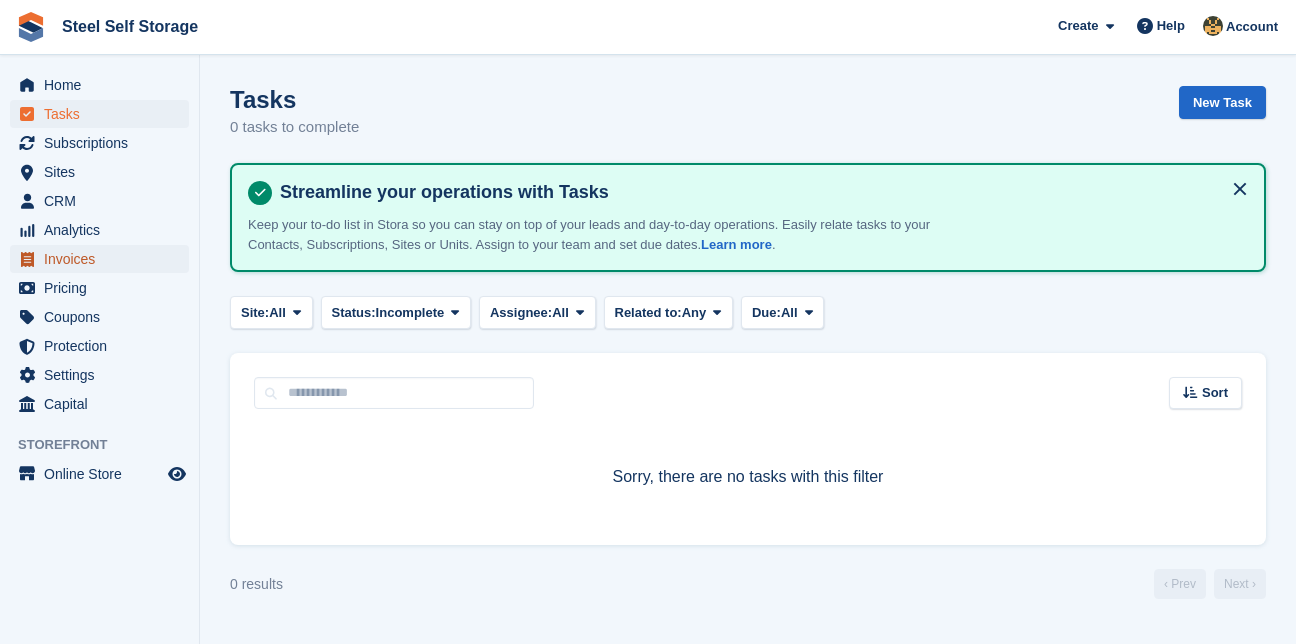 click on "Invoices" at bounding box center (104, 259) 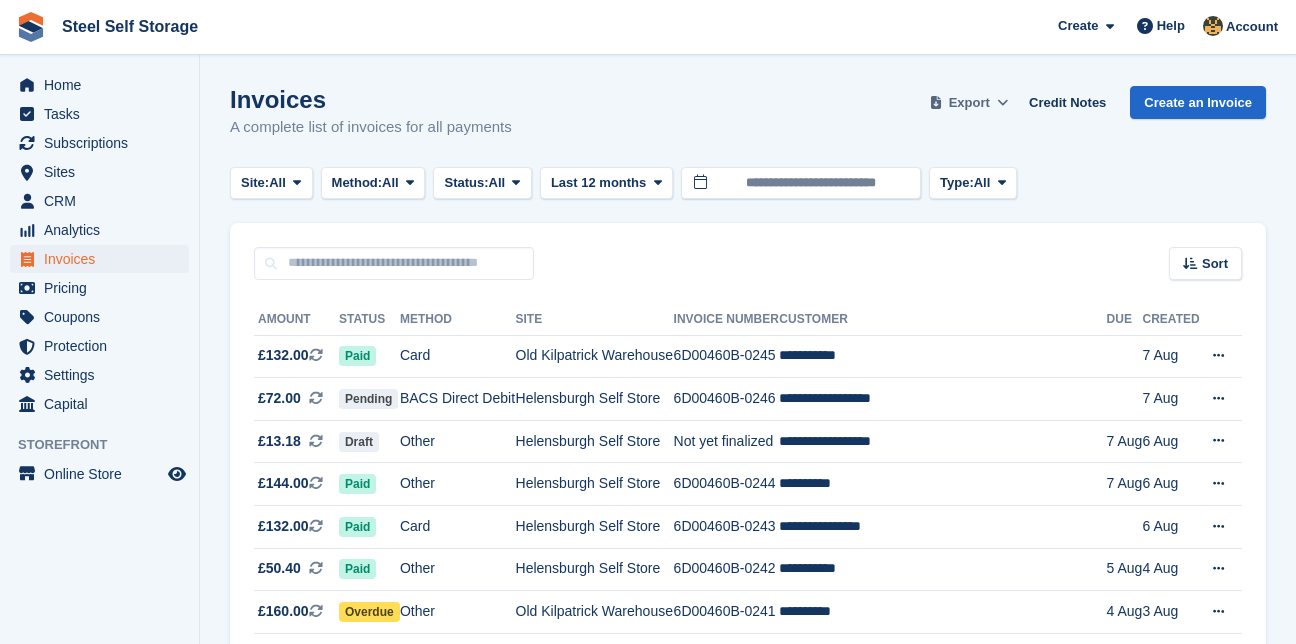 click on "Export" at bounding box center [969, 103] 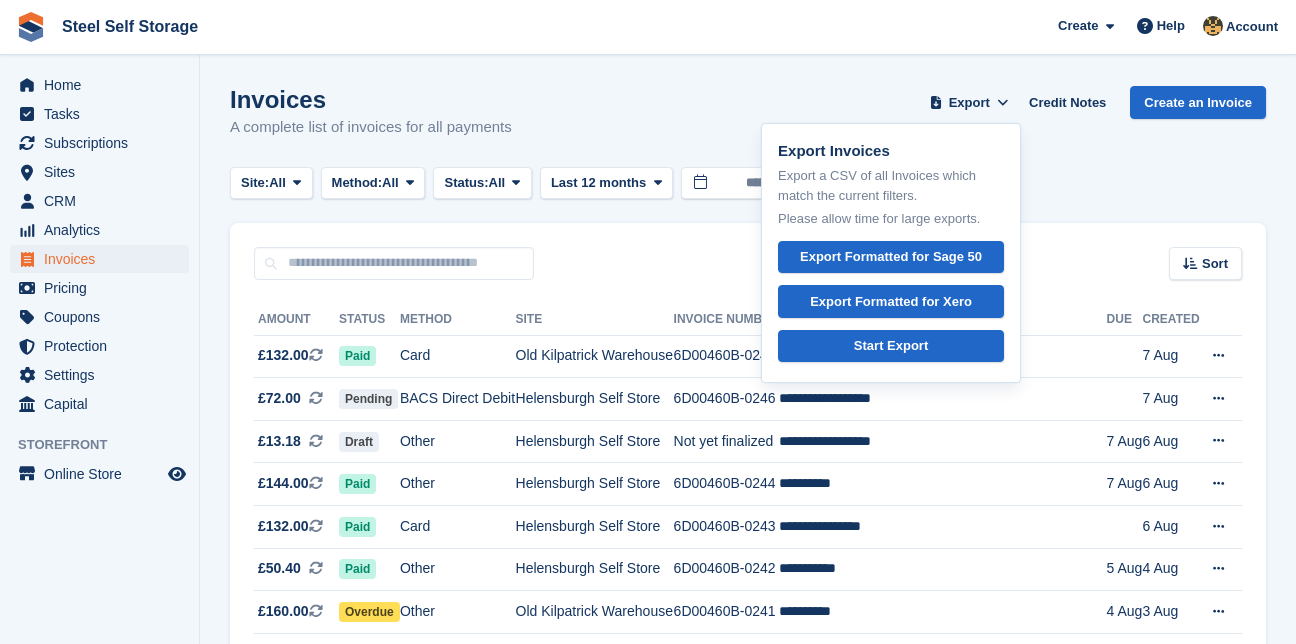 click on "Invoices
A complete list of invoices for all payments
Export
Export Invoices
Export a CSV of all Invoices which match the current filters.
Please allow time for large exports.
Export Formatted for Sage 50
Export Formatted for Xero
Start Export
Credit Notes
Create an Invoice" at bounding box center (748, 124) 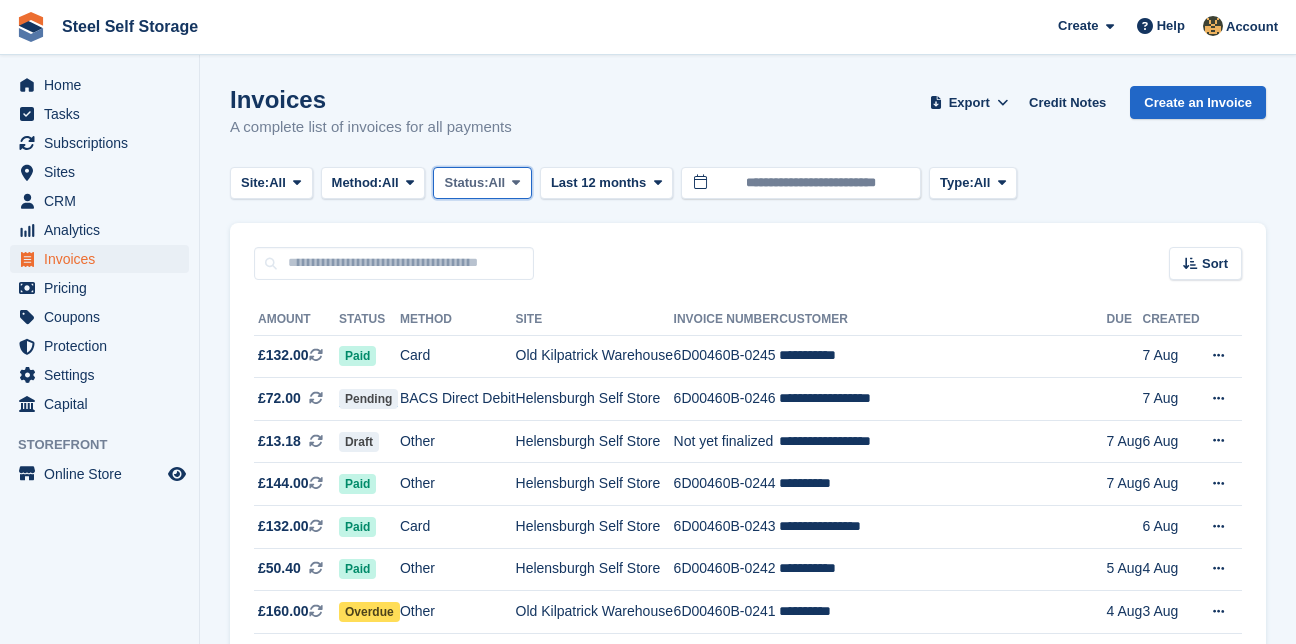 click at bounding box center [516, 182] 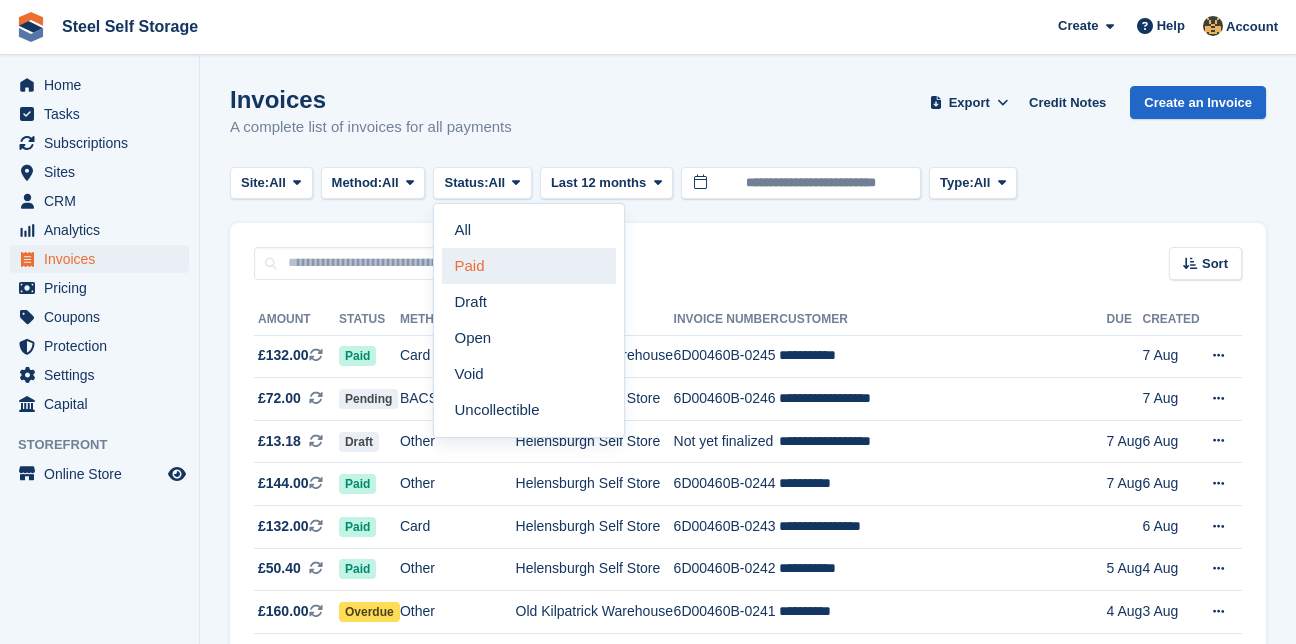 click on "Paid" at bounding box center (529, 266) 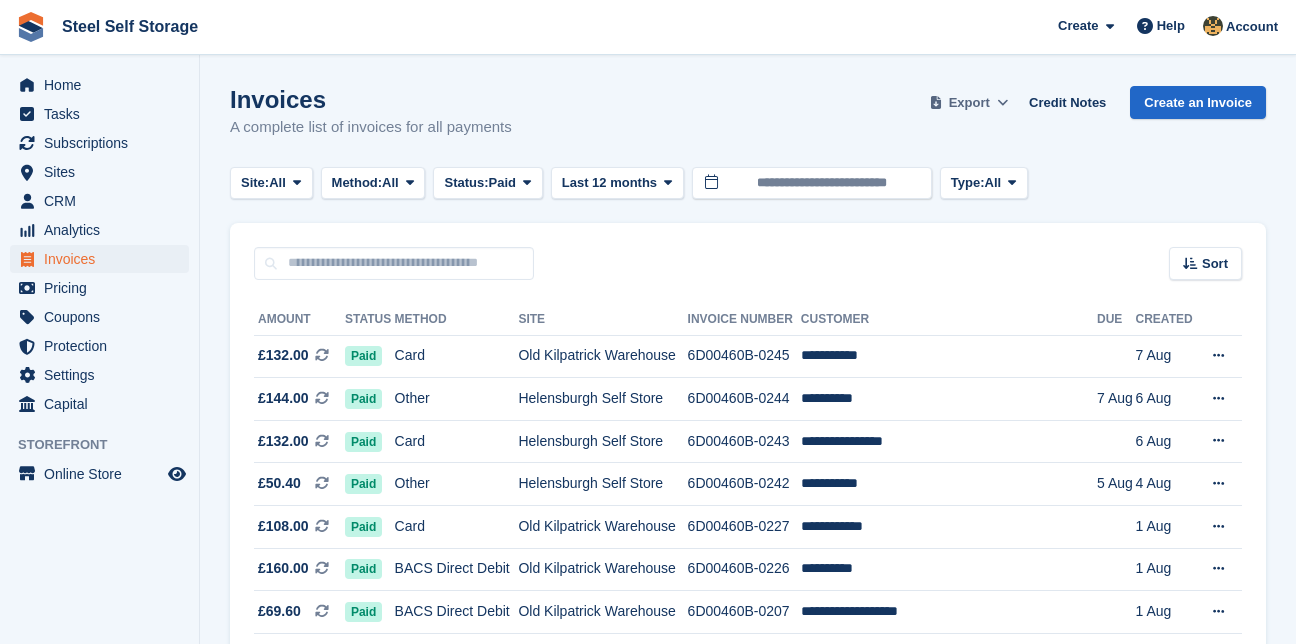 click at bounding box center (1003, 103) 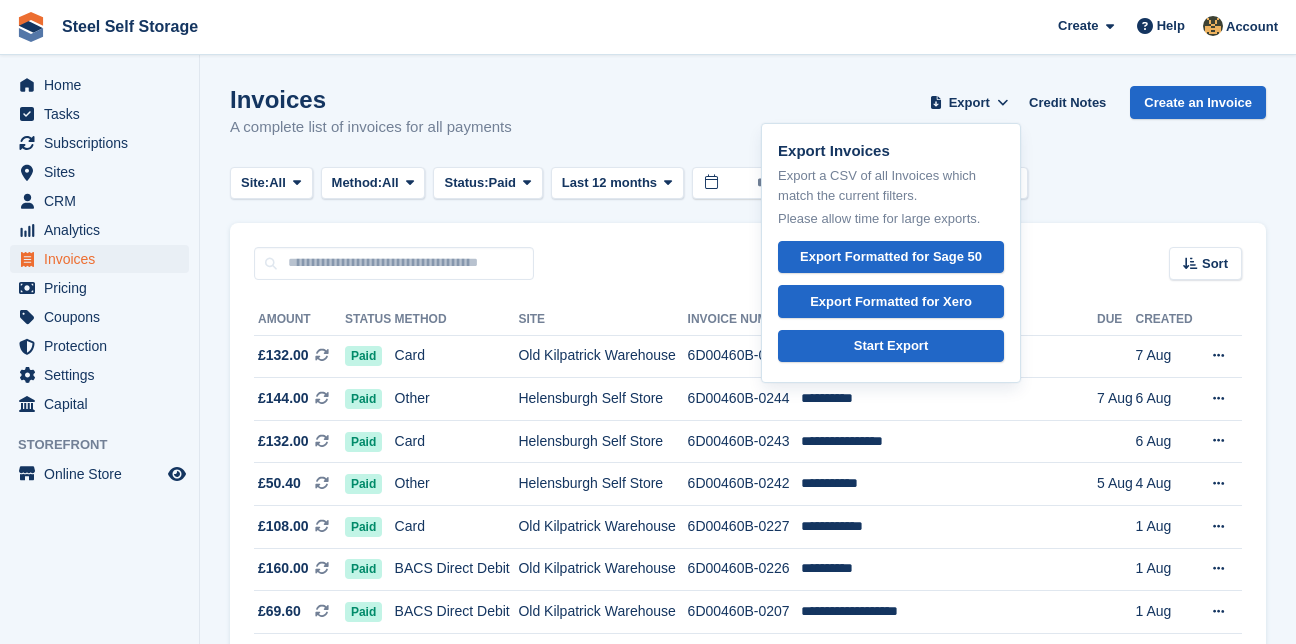 click on "Invoices
A complete list of invoices for all payments
Export
Export Invoices
Export a CSV of all Invoices which match the current filters.
Please allow time for large exports.
Export Formatted for Sage 50
Export Formatted for Xero
Start Export
Credit Notes
Create an Invoice
Site:
All
All
Old Kilpatrick Warehouse
Helensburgh Self Store
Method:
All
All" at bounding box center [748, 920] 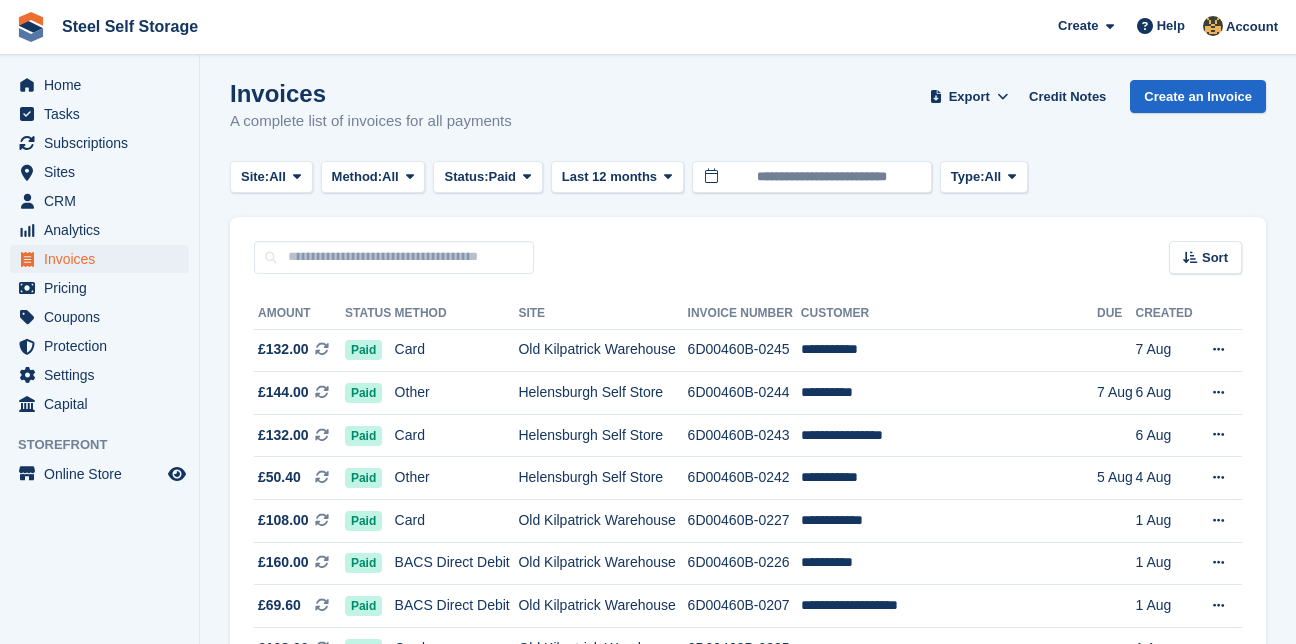 scroll, scrollTop: 40, scrollLeft: 0, axis: vertical 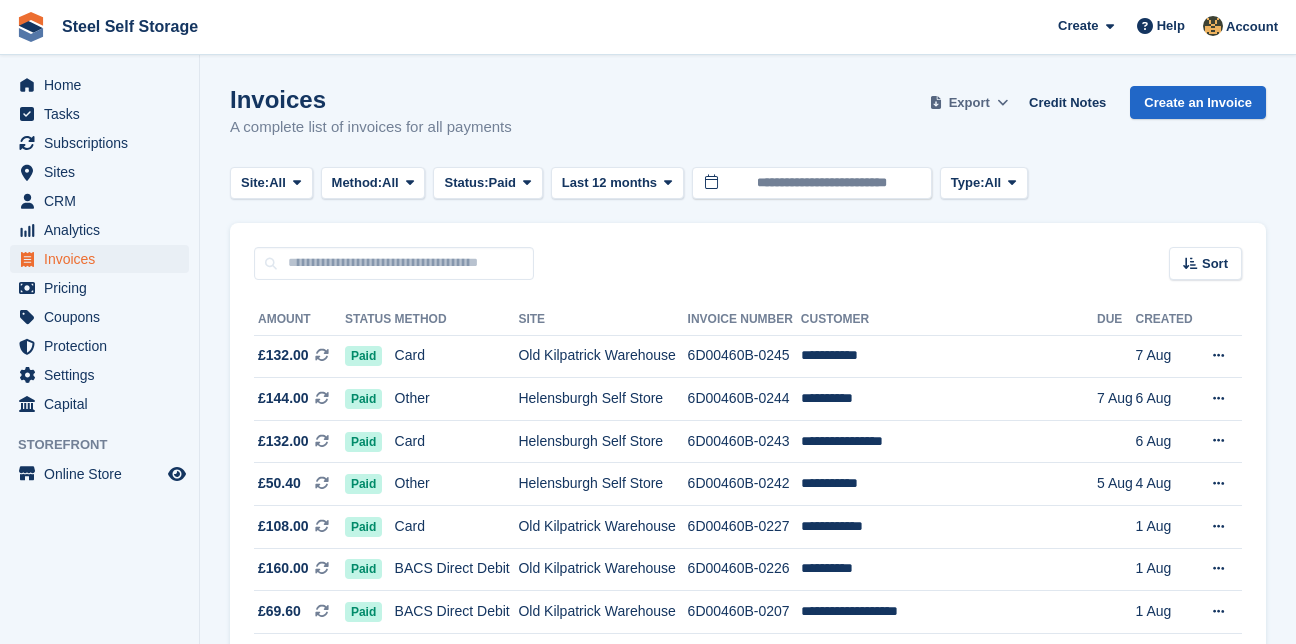 click on "Export" at bounding box center [969, 103] 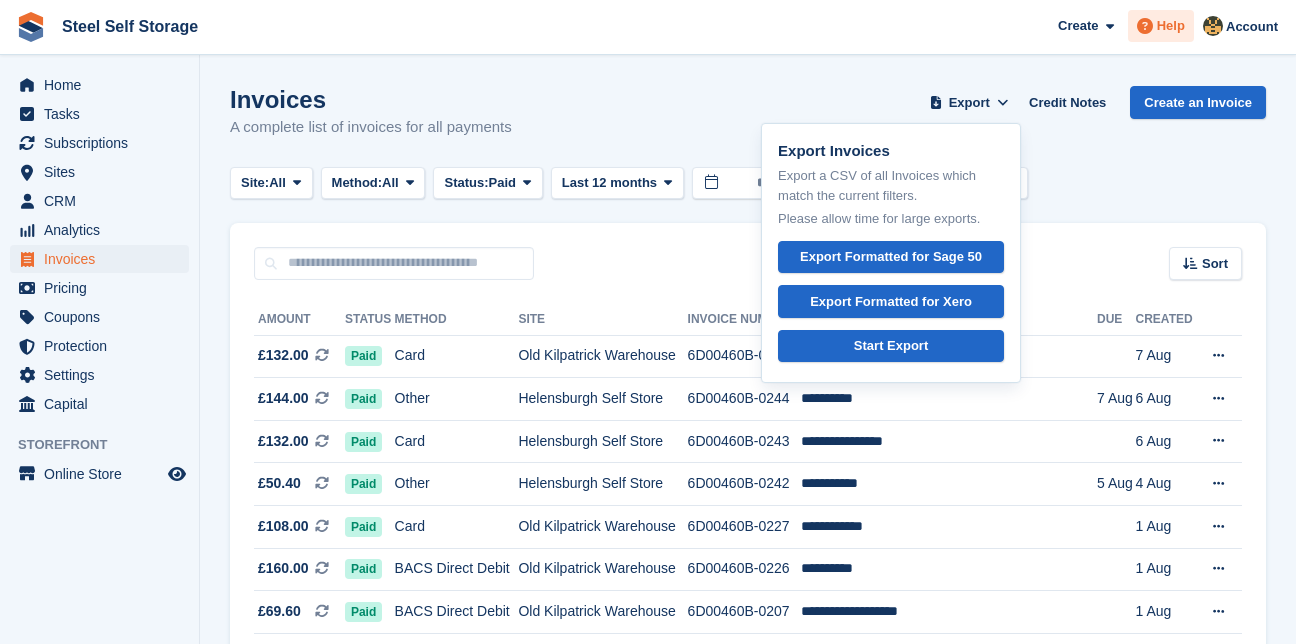 click at bounding box center (1145, 26) 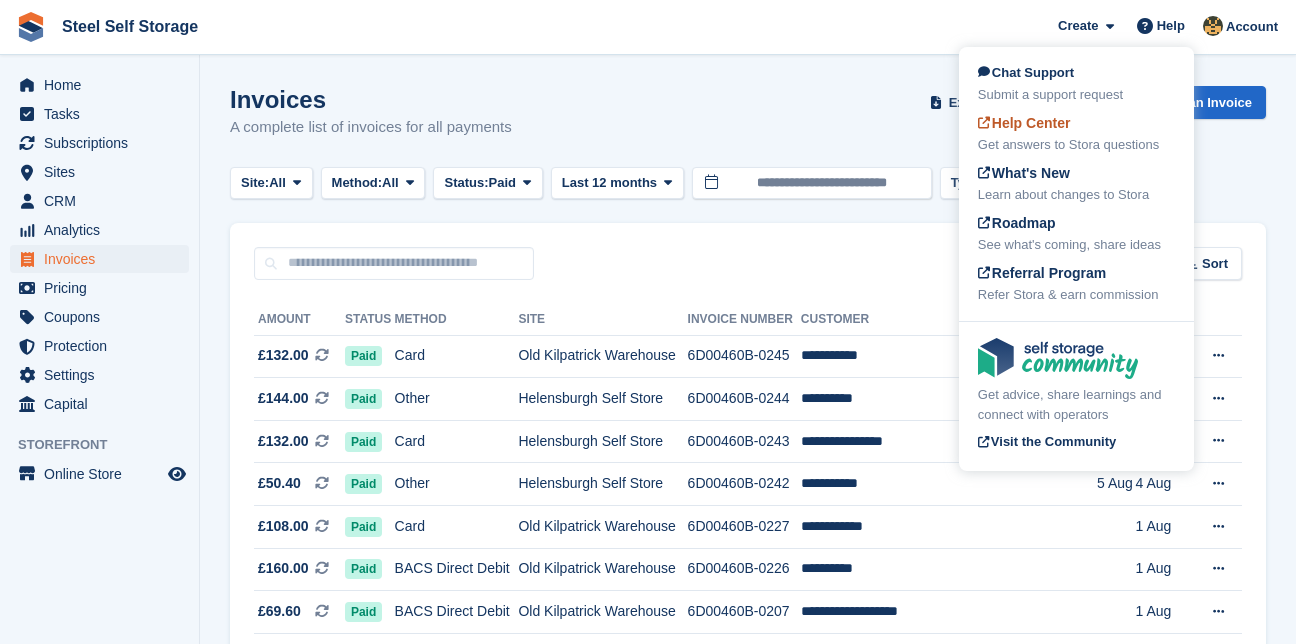 click on "Get answers to Stora questions" at bounding box center (1076, 145) 